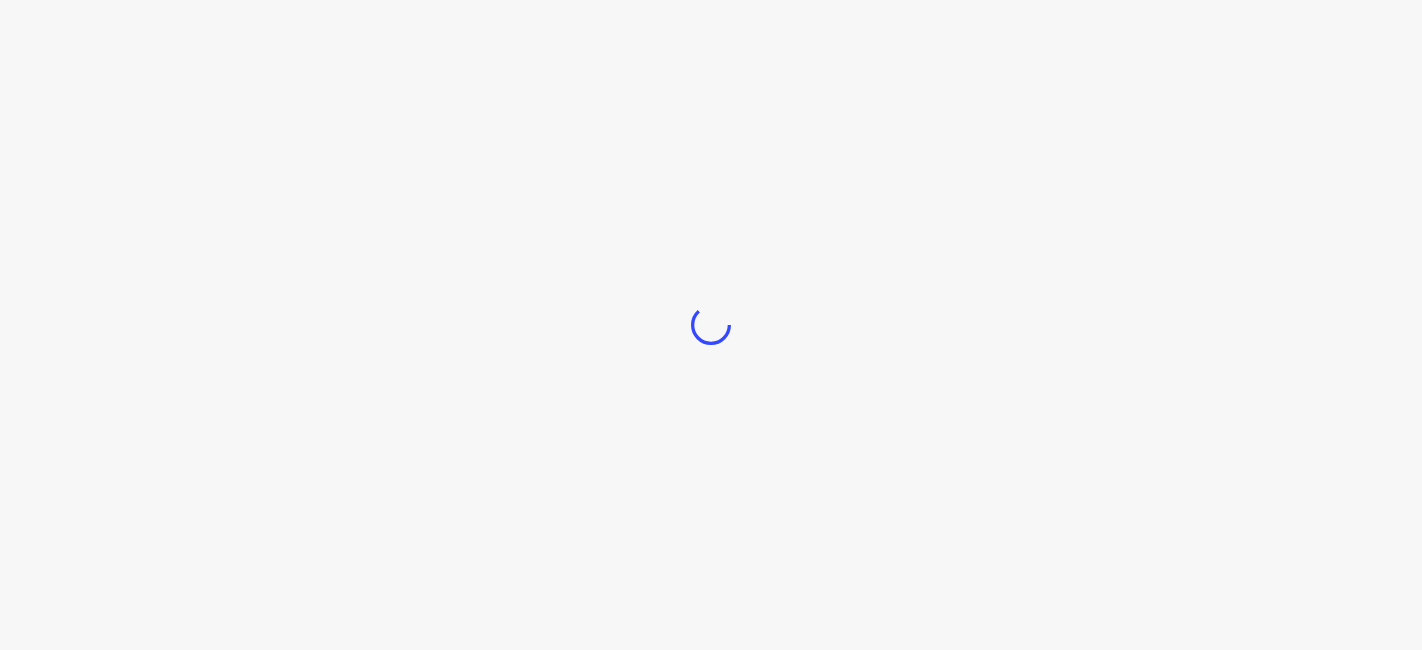 scroll, scrollTop: 0, scrollLeft: 0, axis: both 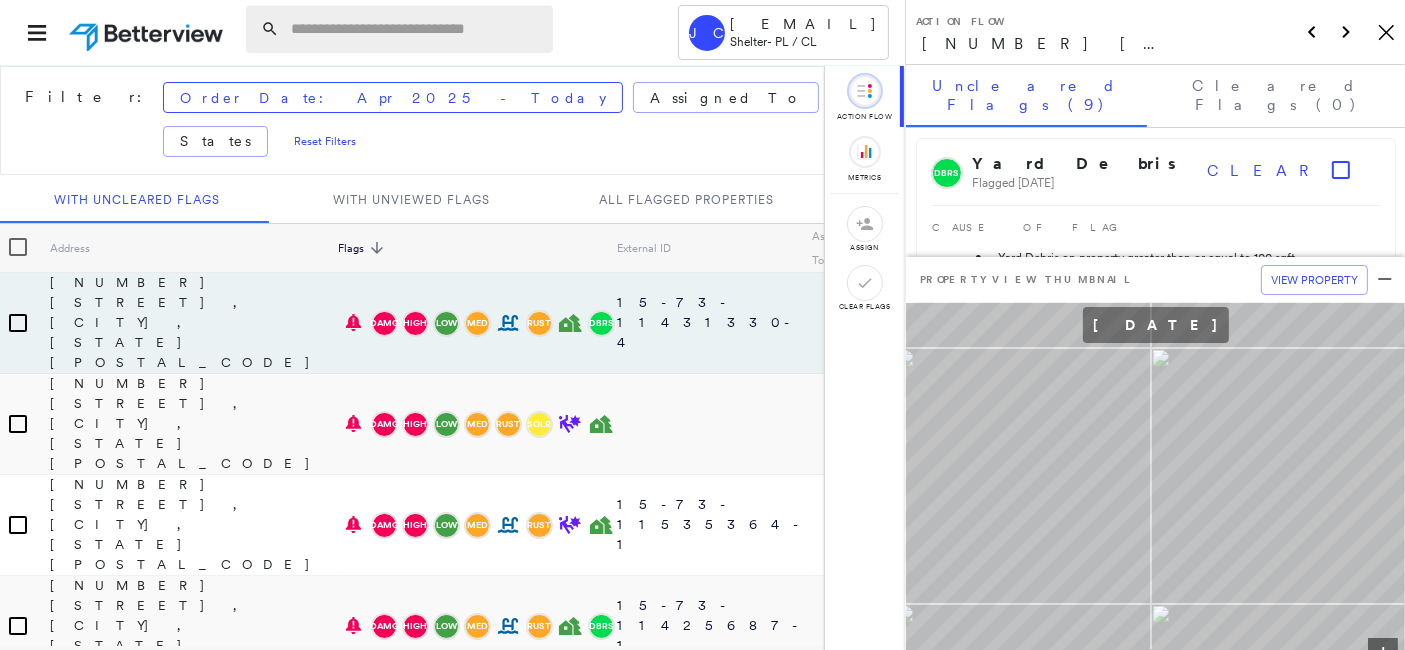 click at bounding box center (416, 29) 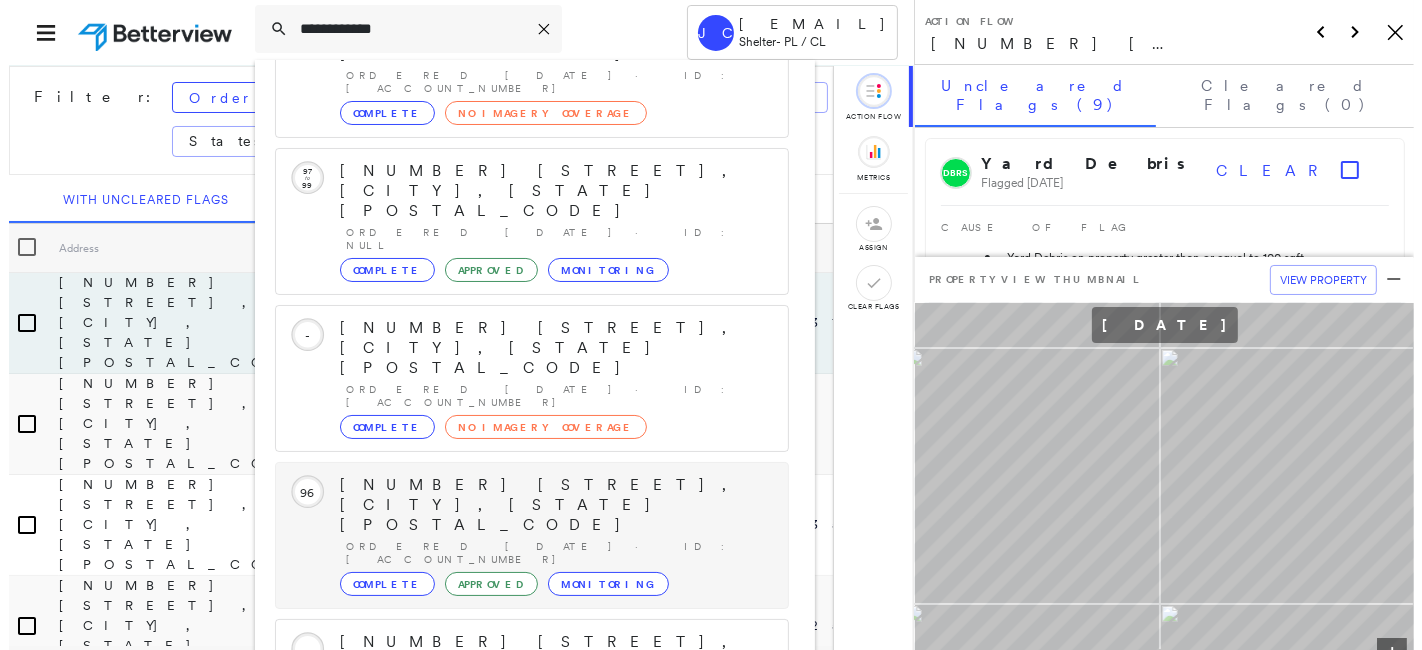 scroll, scrollTop: 295, scrollLeft: 0, axis: vertical 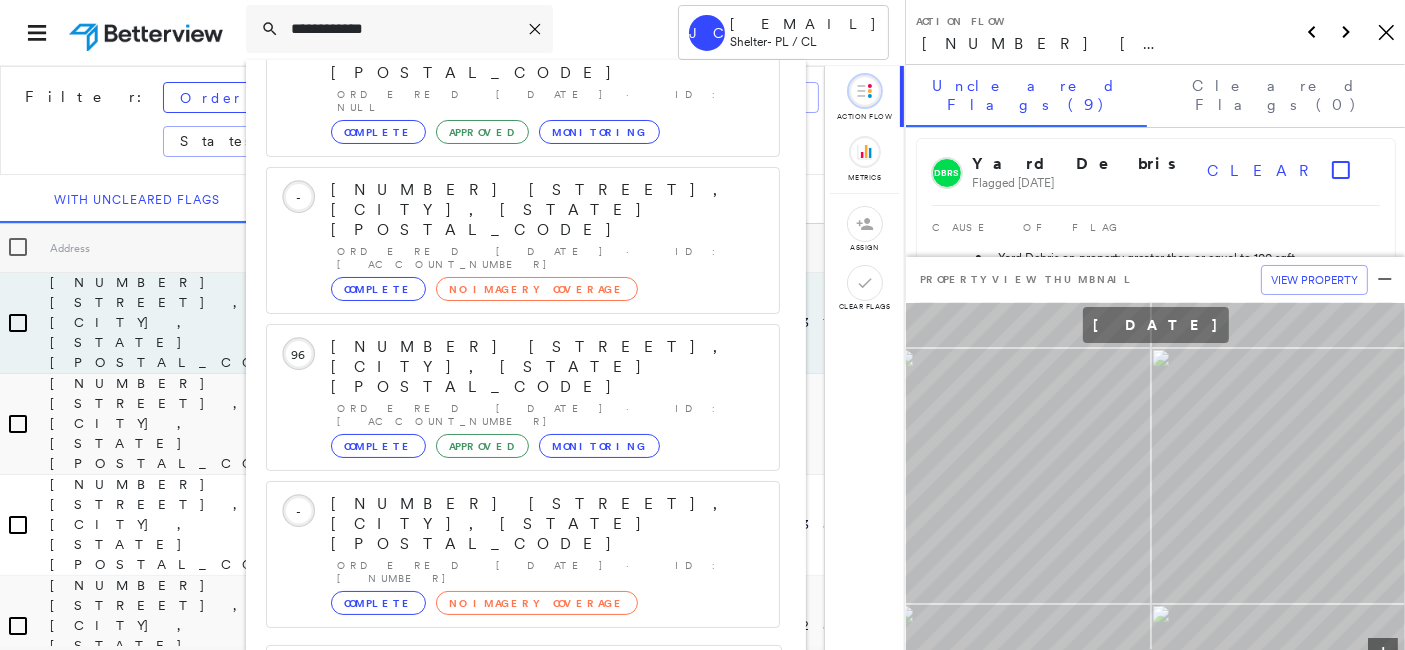 type on "**********" 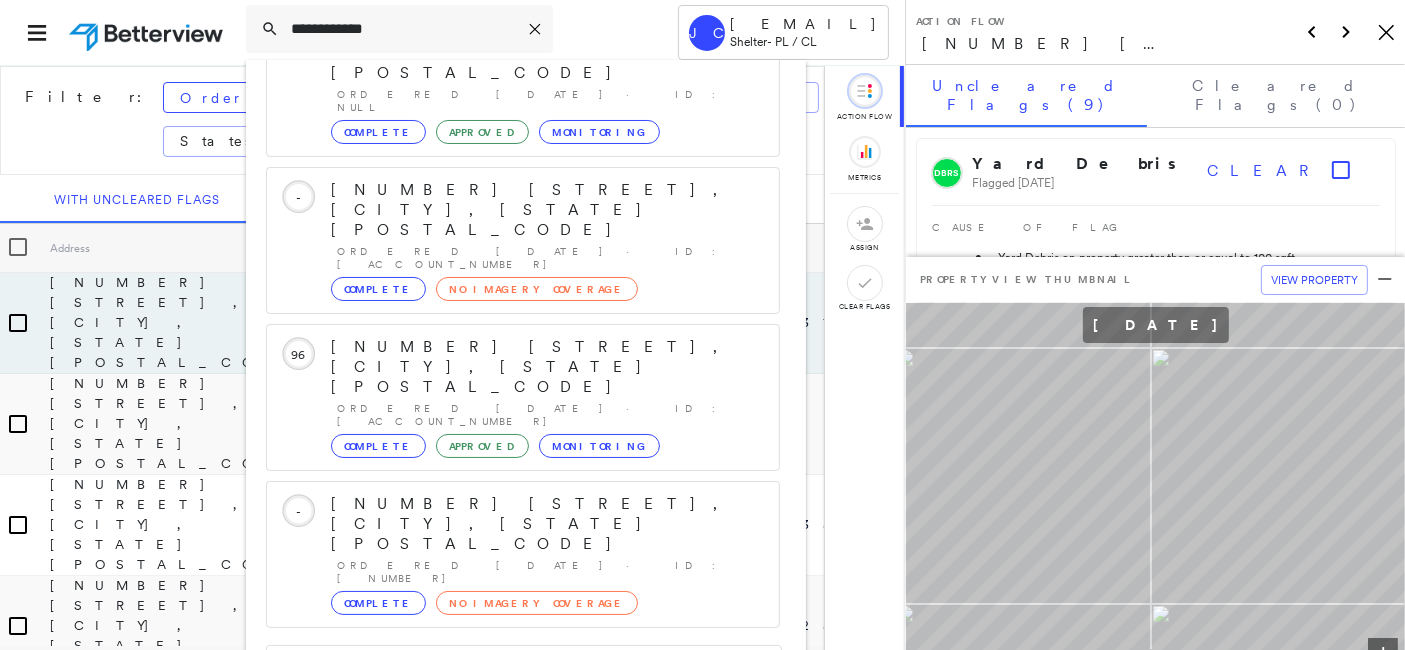 click on "[NUMBER] [STREET], [CITY], [STATE] [POSTAL_CODE]" at bounding box center (501, 816) 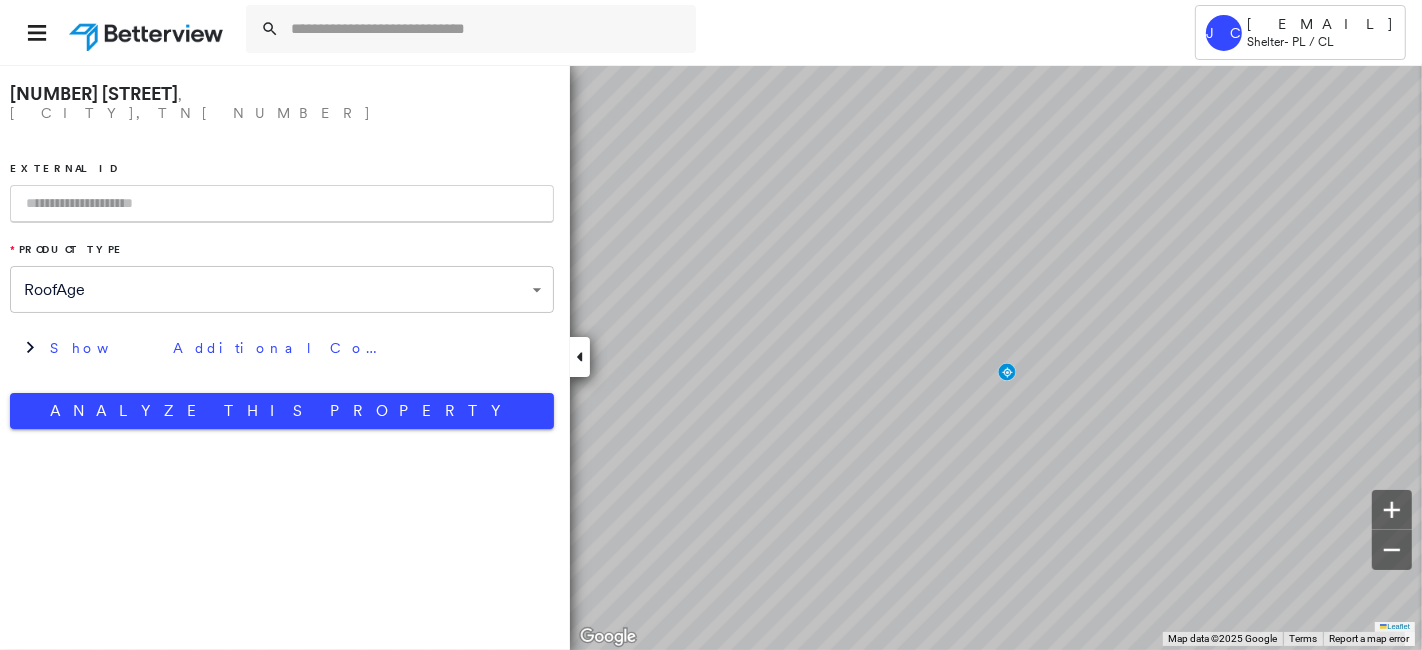 click at bounding box center (282, 204) 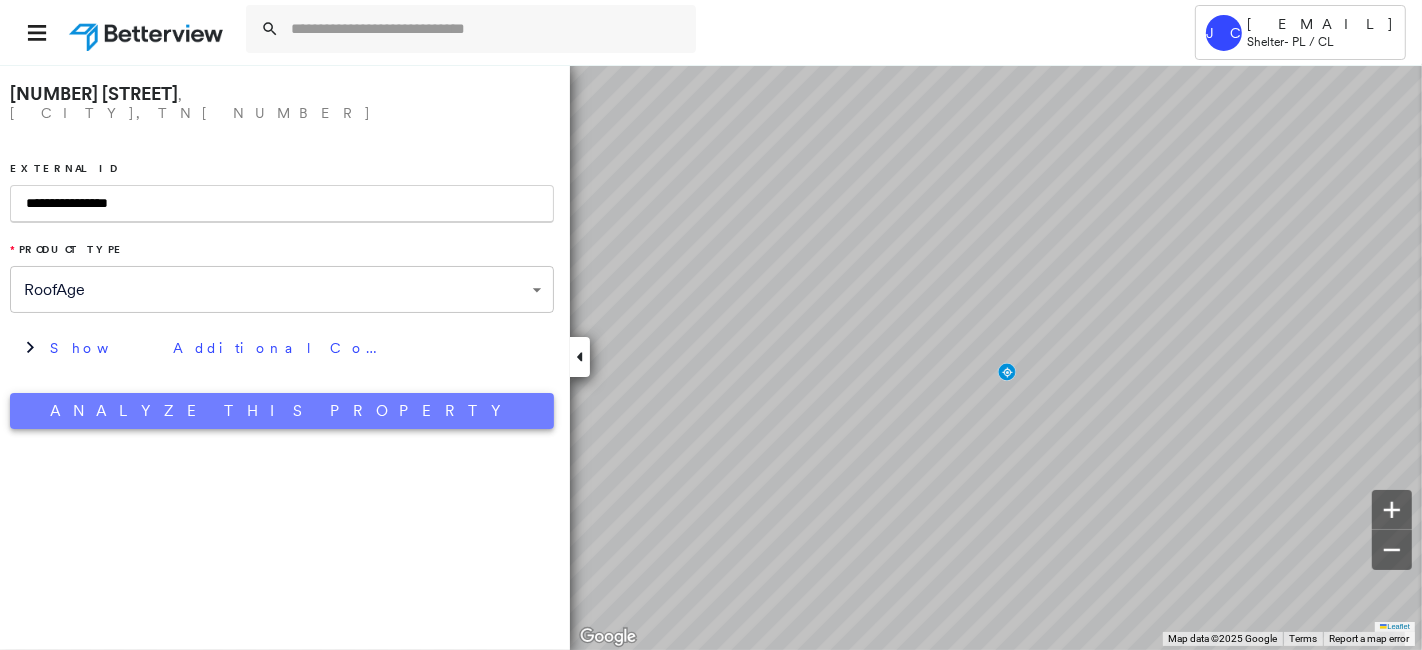 type on "**********" 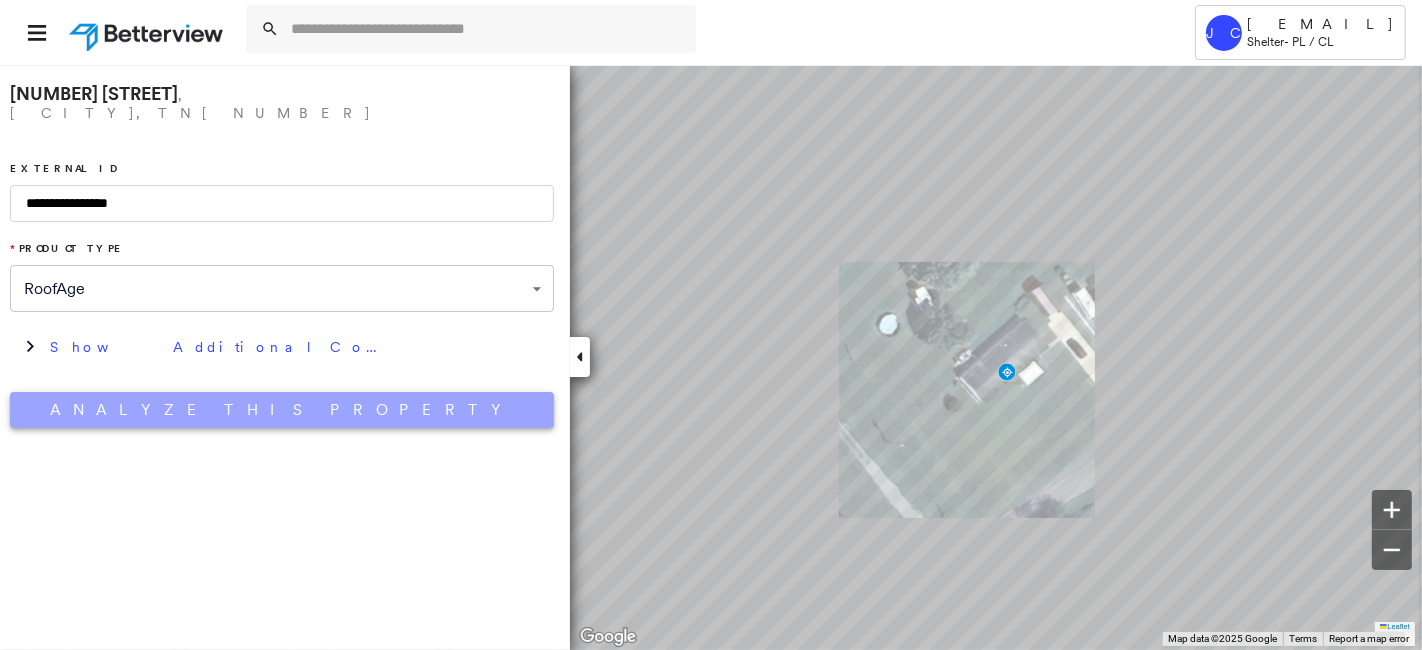 click on "Analyze This Property" at bounding box center (282, 410) 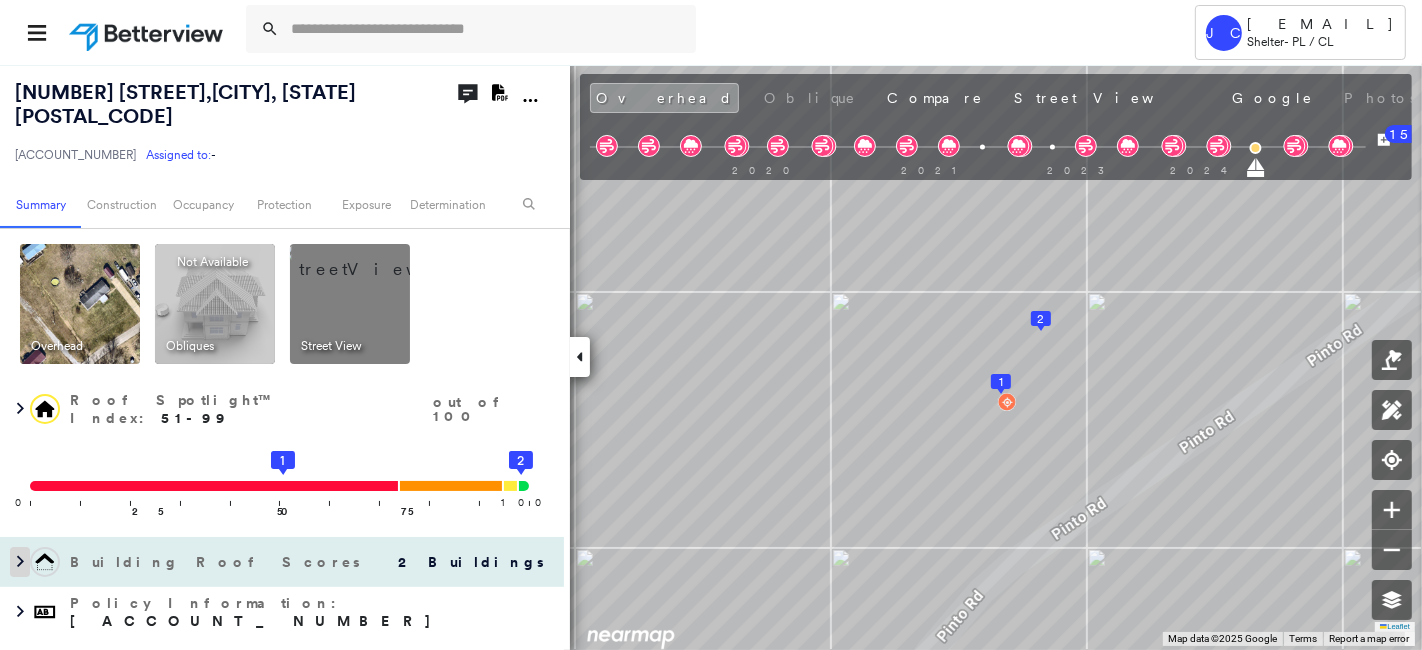 click 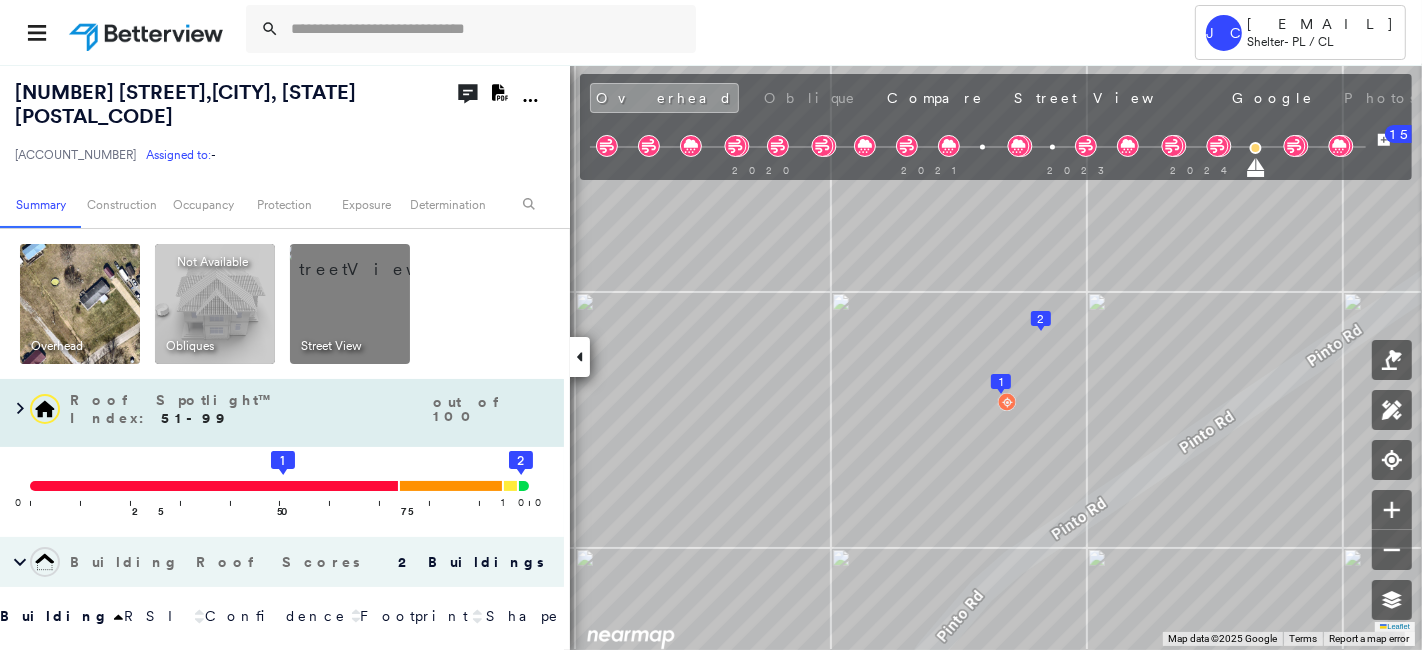 scroll, scrollTop: 222, scrollLeft: 0, axis: vertical 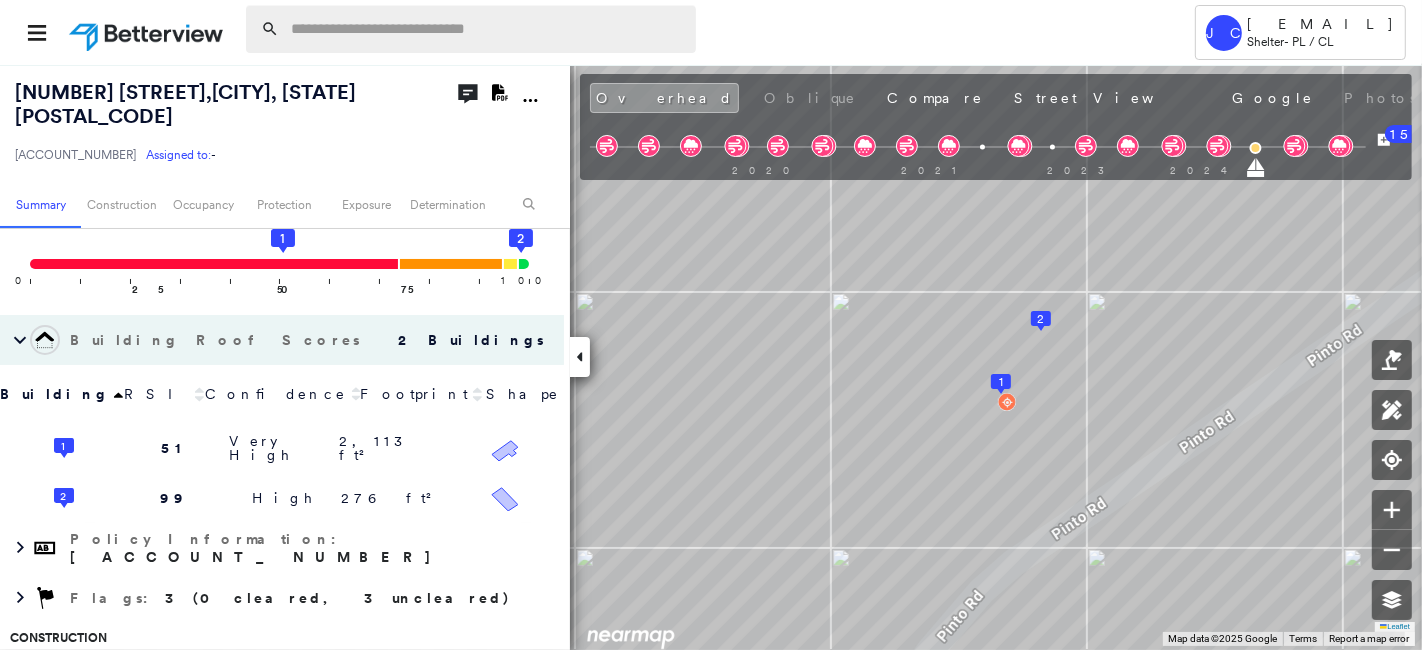 click at bounding box center [487, 29] 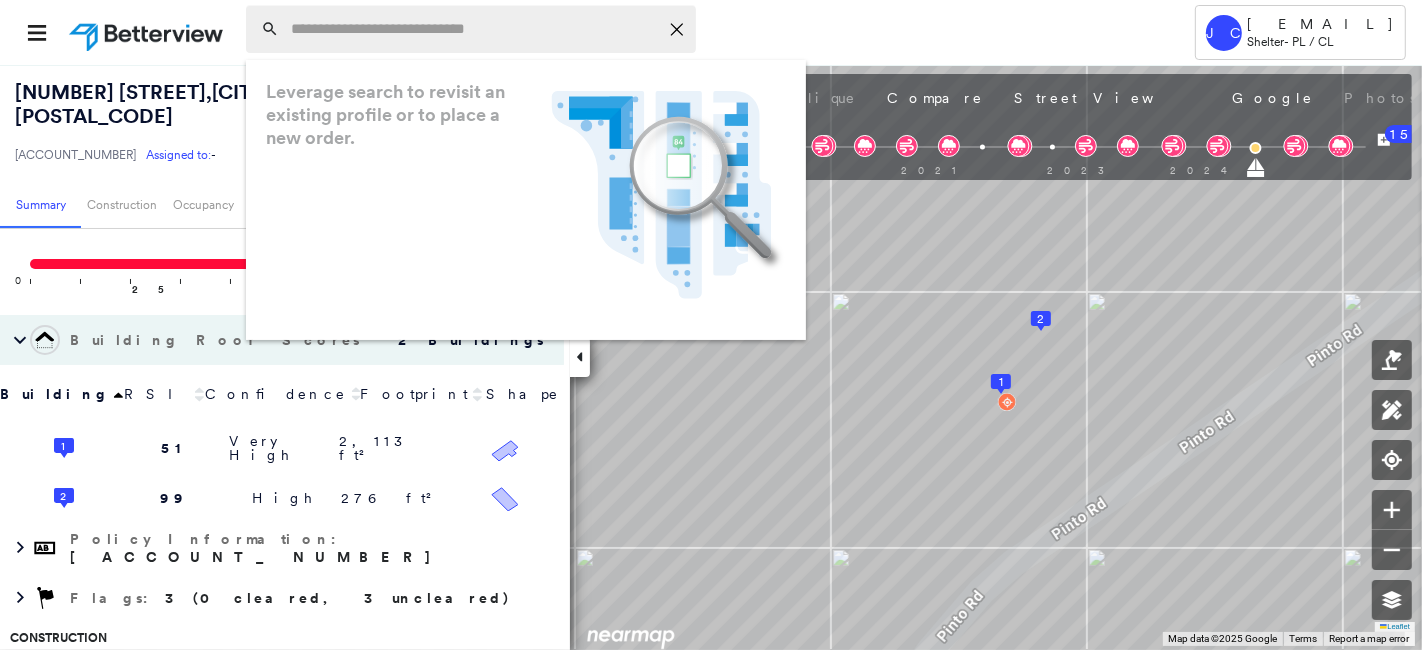 paste on "**********" 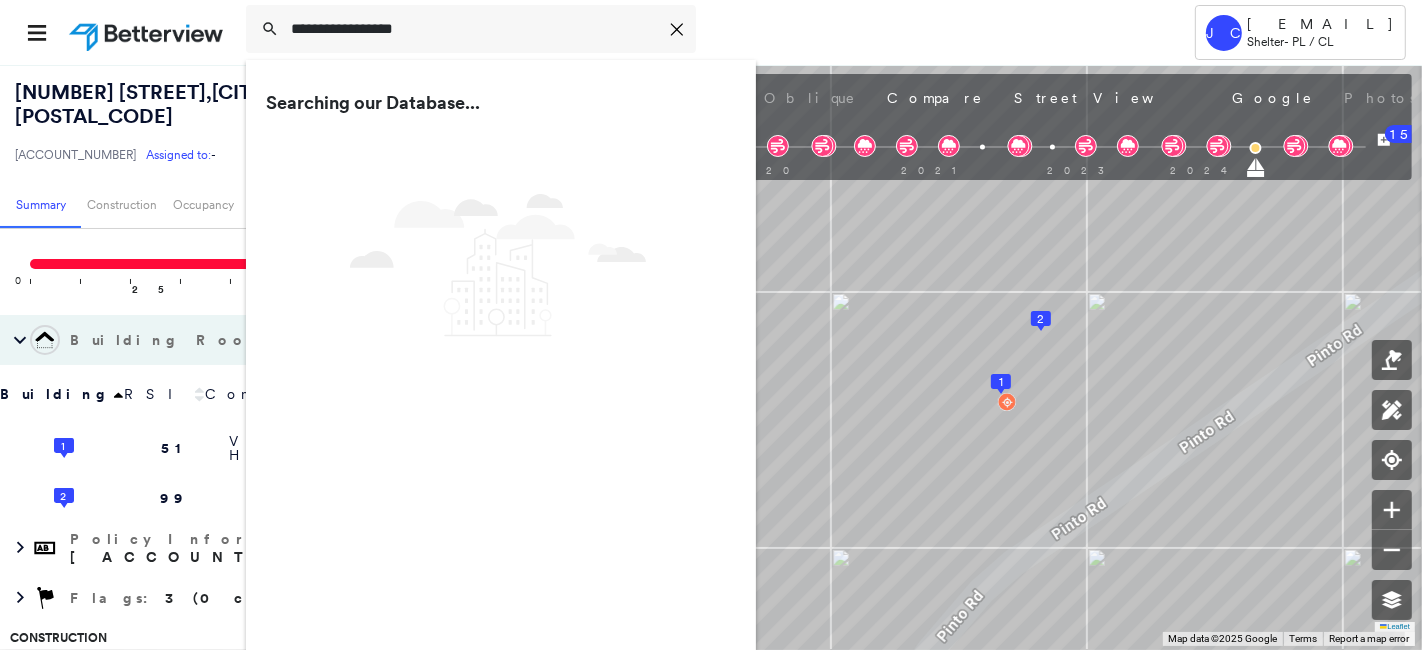 type on "**********" 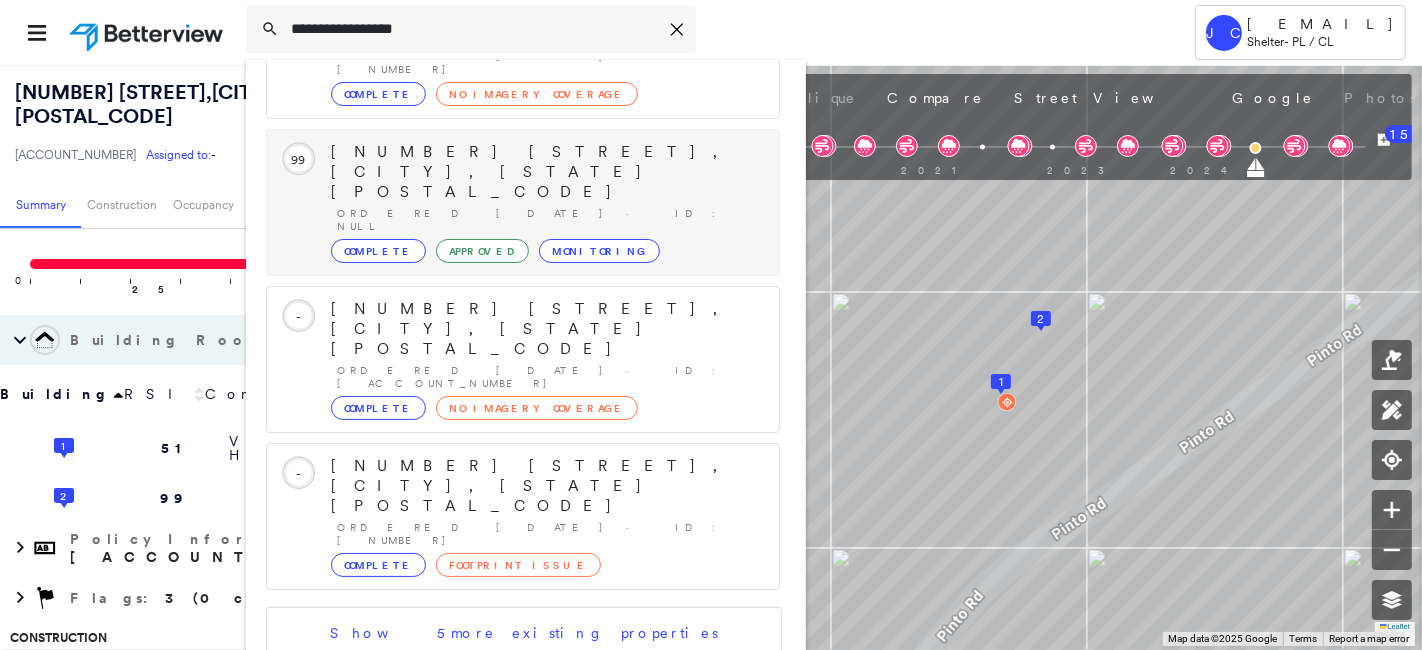 scroll, scrollTop: 555, scrollLeft: 0, axis: vertical 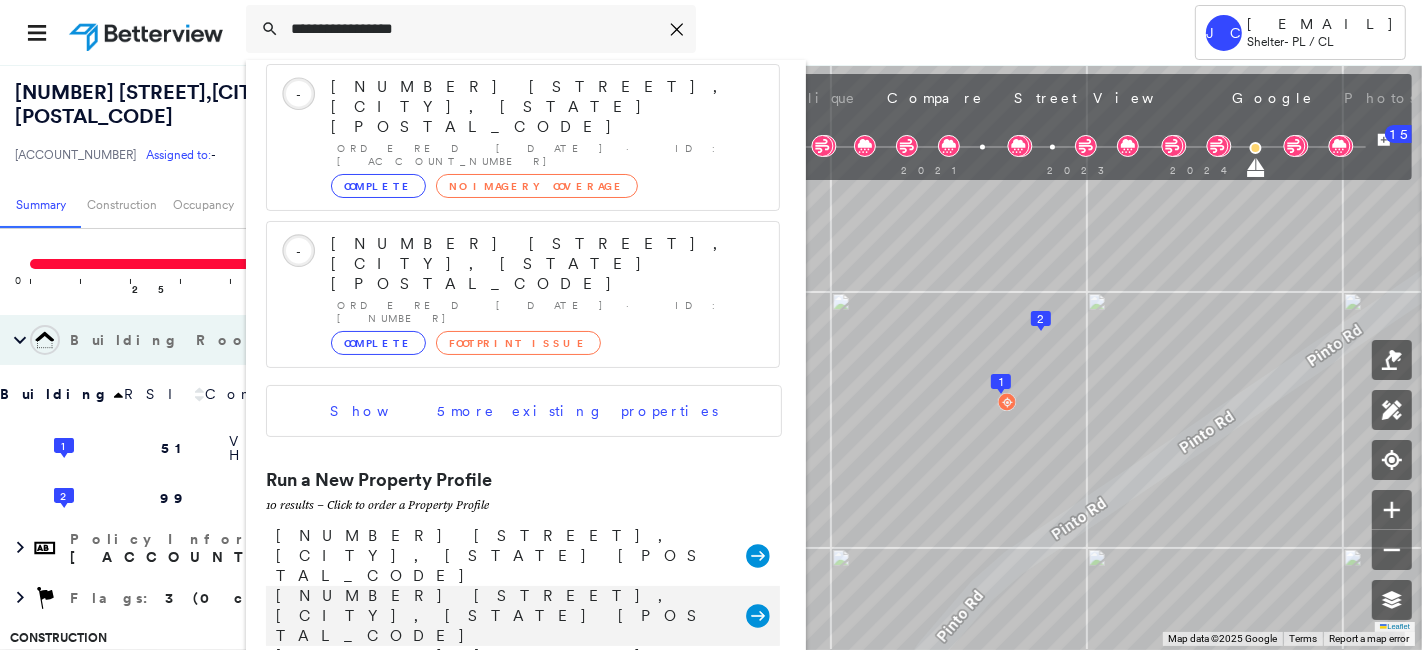 click on "[NUMBER] [STREET], [CITY], [STATE] [POSTAL_CODE]" at bounding box center [501, 616] 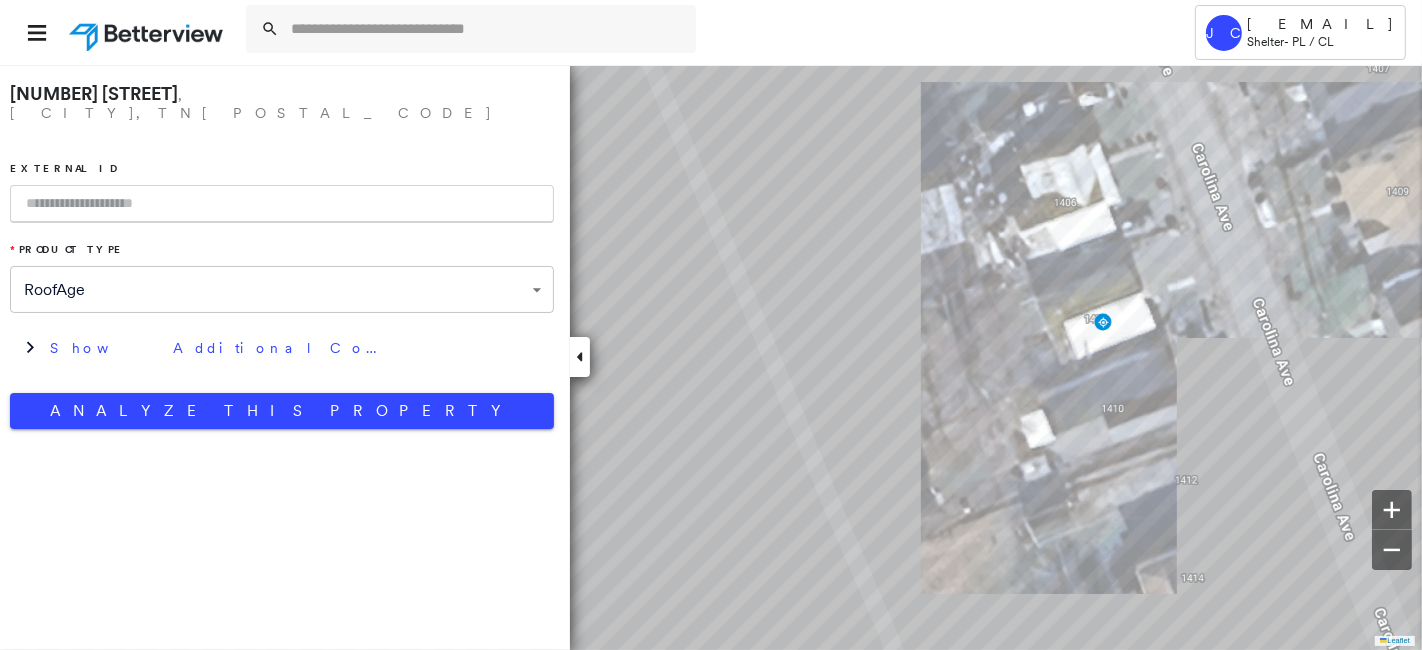 click at bounding box center (282, 204) 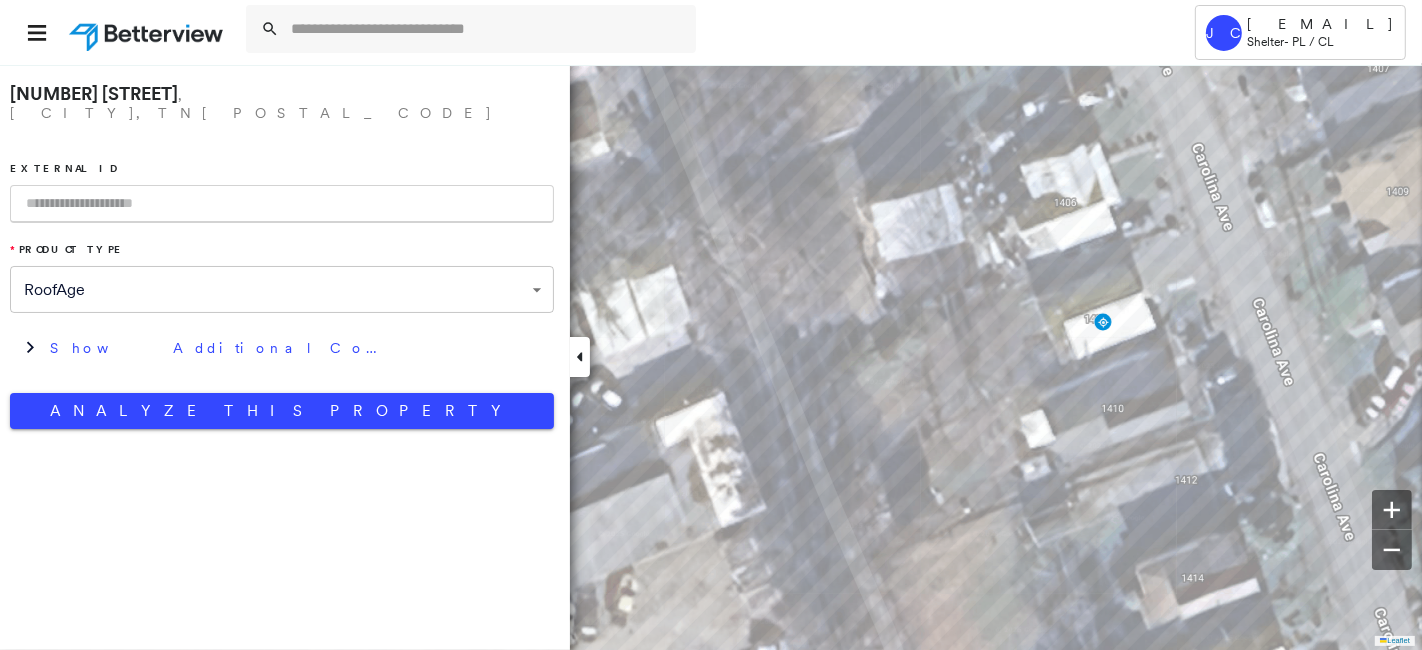 paste on "**********" 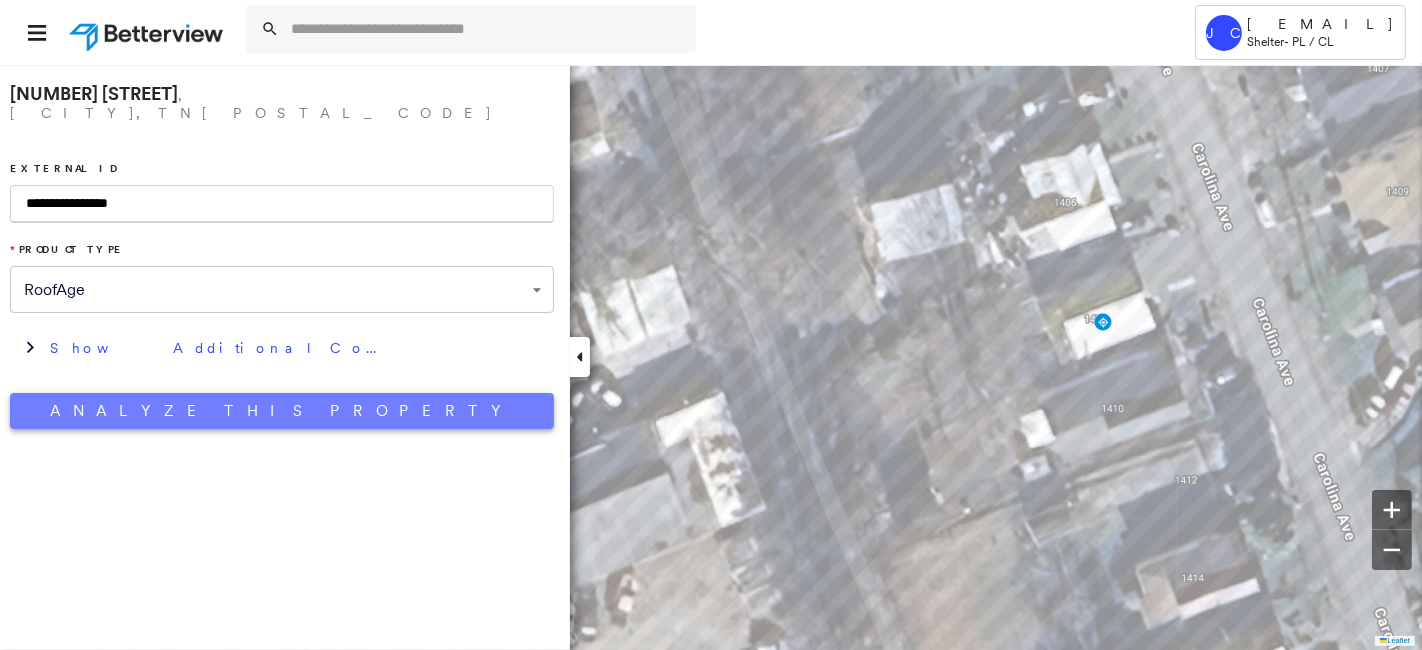 type on "**********" 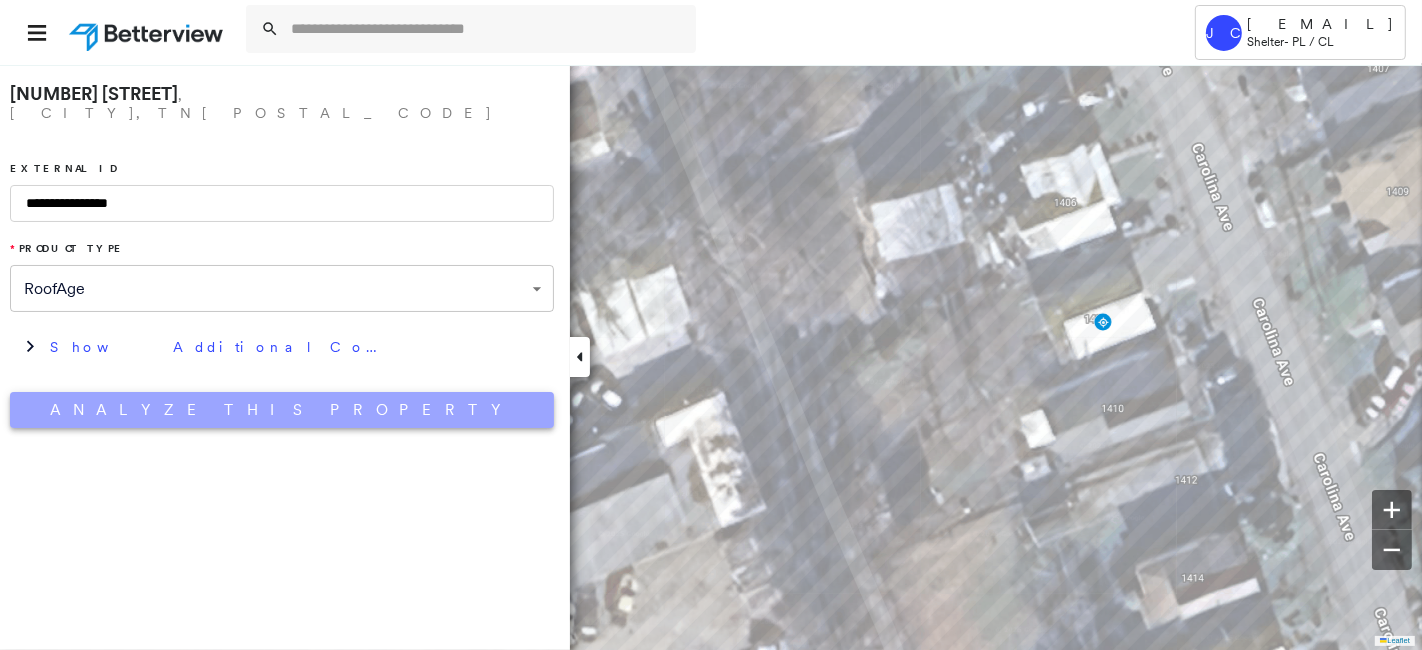 click on "Analyze This Property" at bounding box center [282, 410] 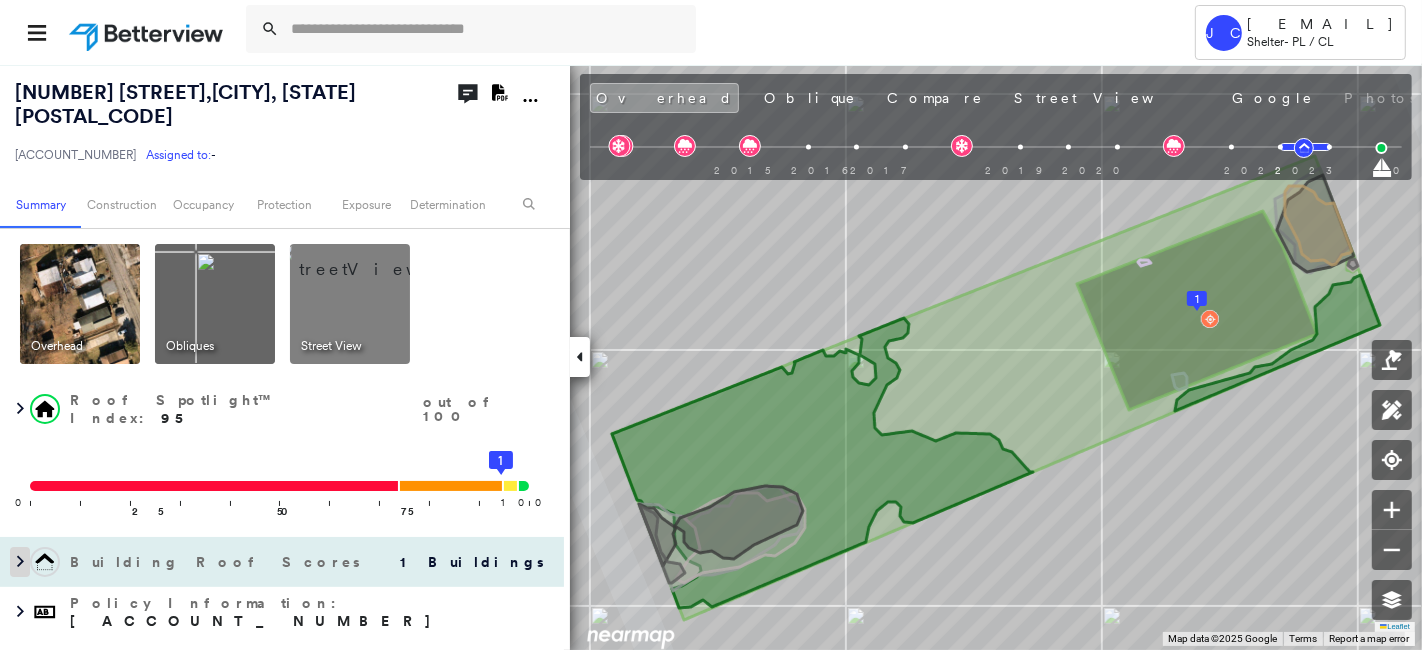 click at bounding box center [20, 562] 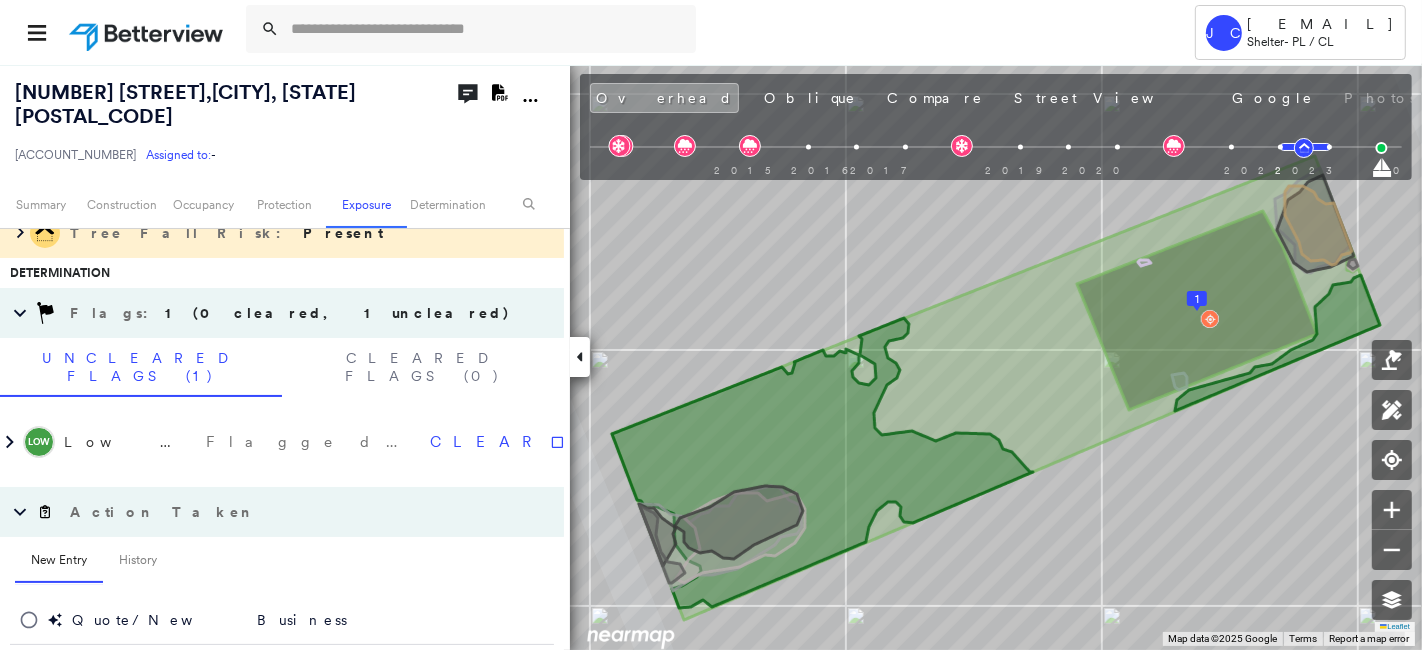 scroll, scrollTop: 1766, scrollLeft: 0, axis: vertical 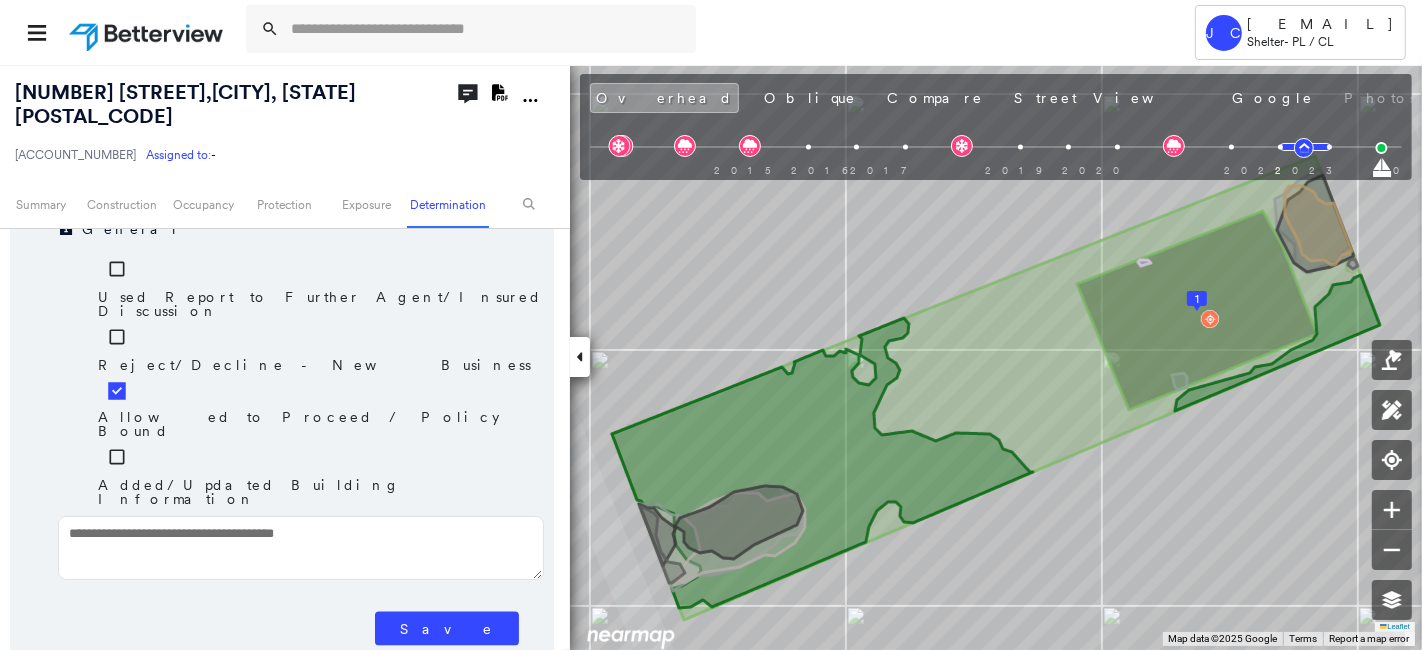 click on "Save" at bounding box center (447, 629) 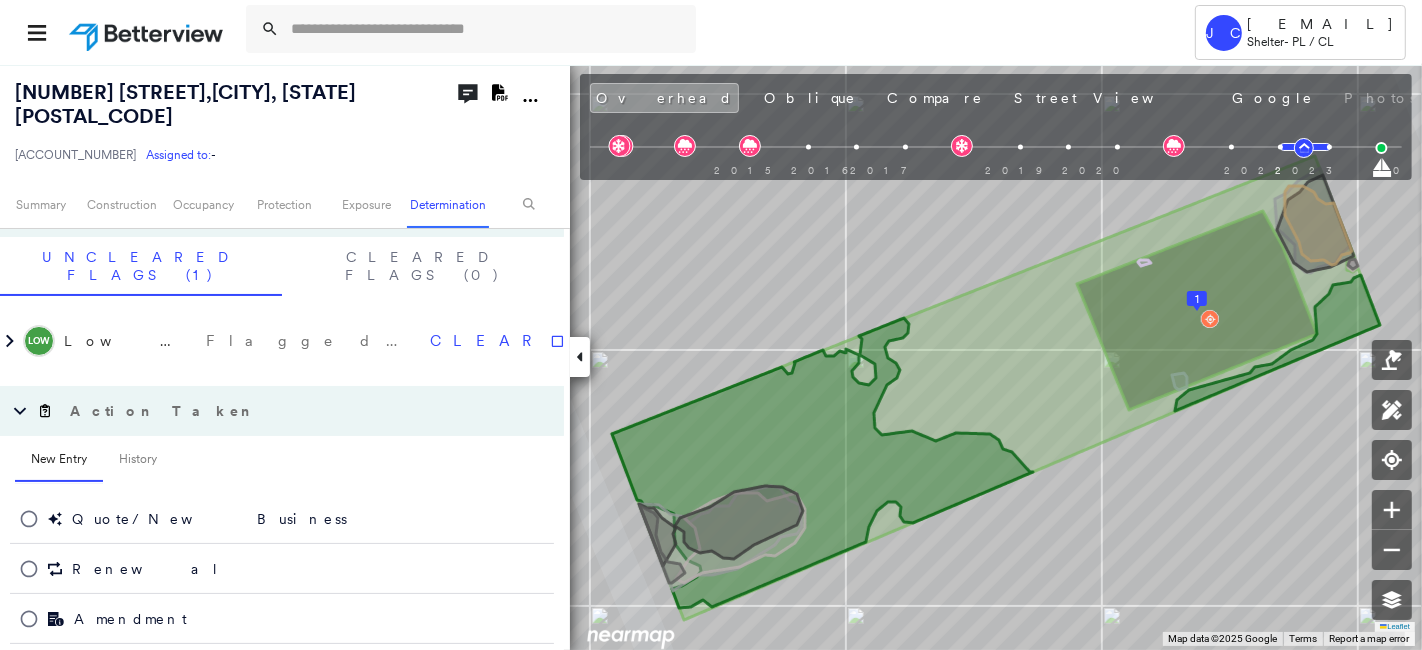 scroll, scrollTop: 1766, scrollLeft: 0, axis: vertical 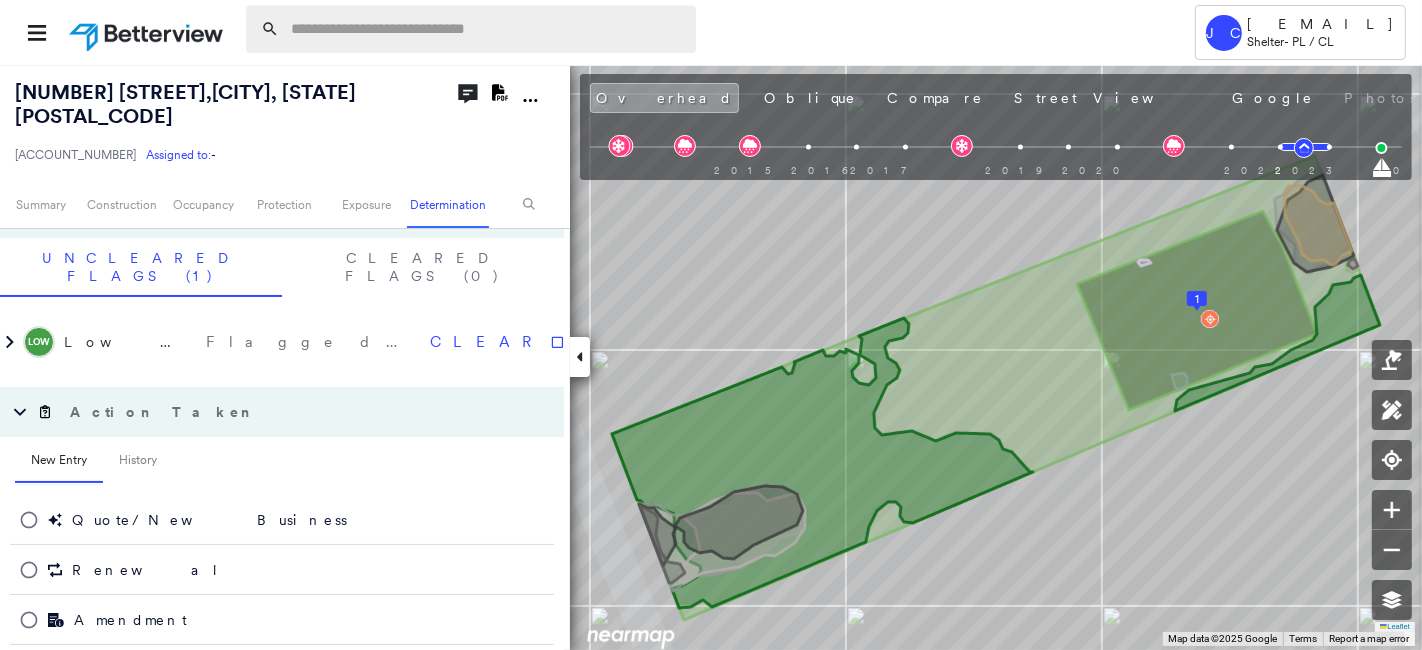 click at bounding box center (487, 29) 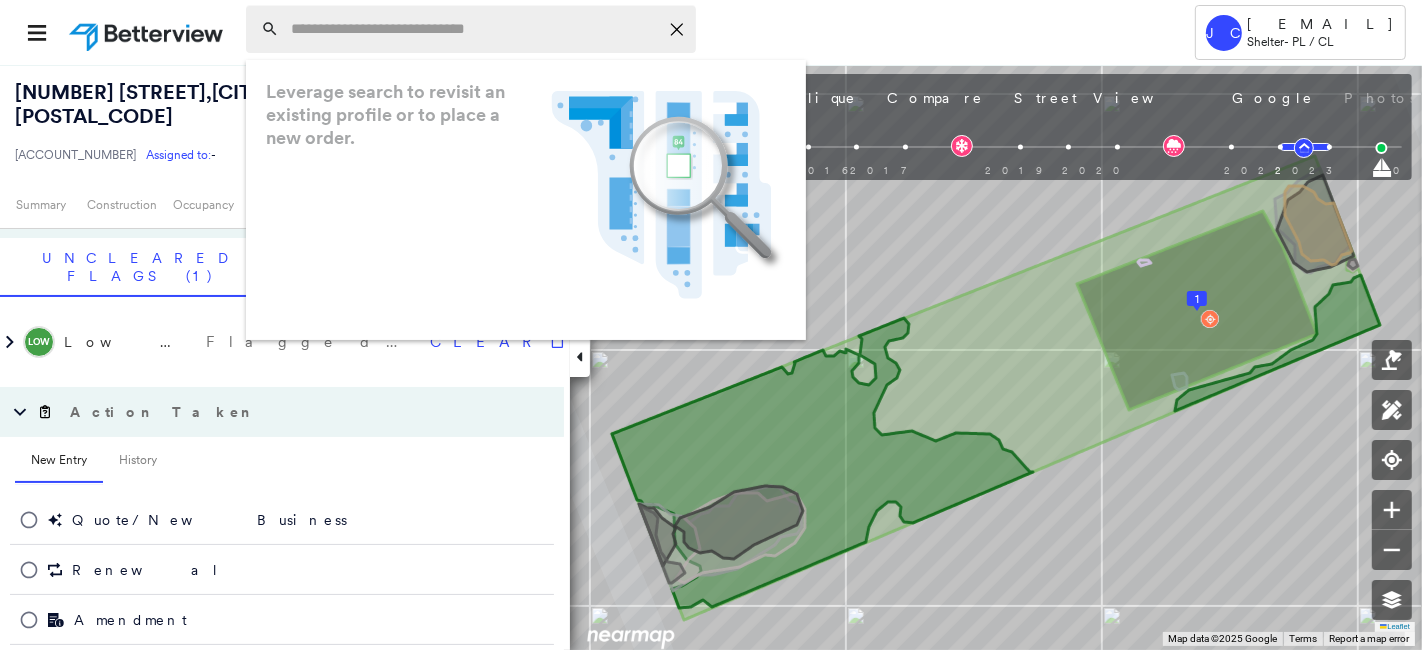 paste on "**********" 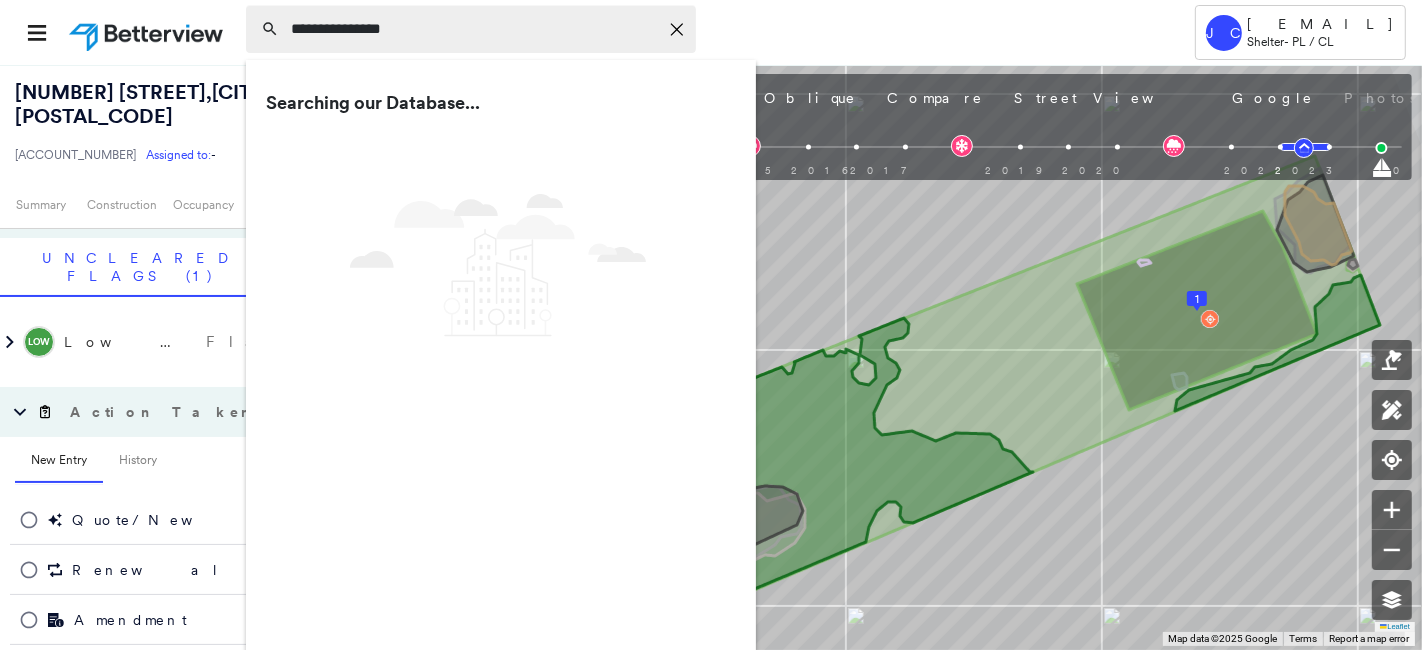 type on "**********" 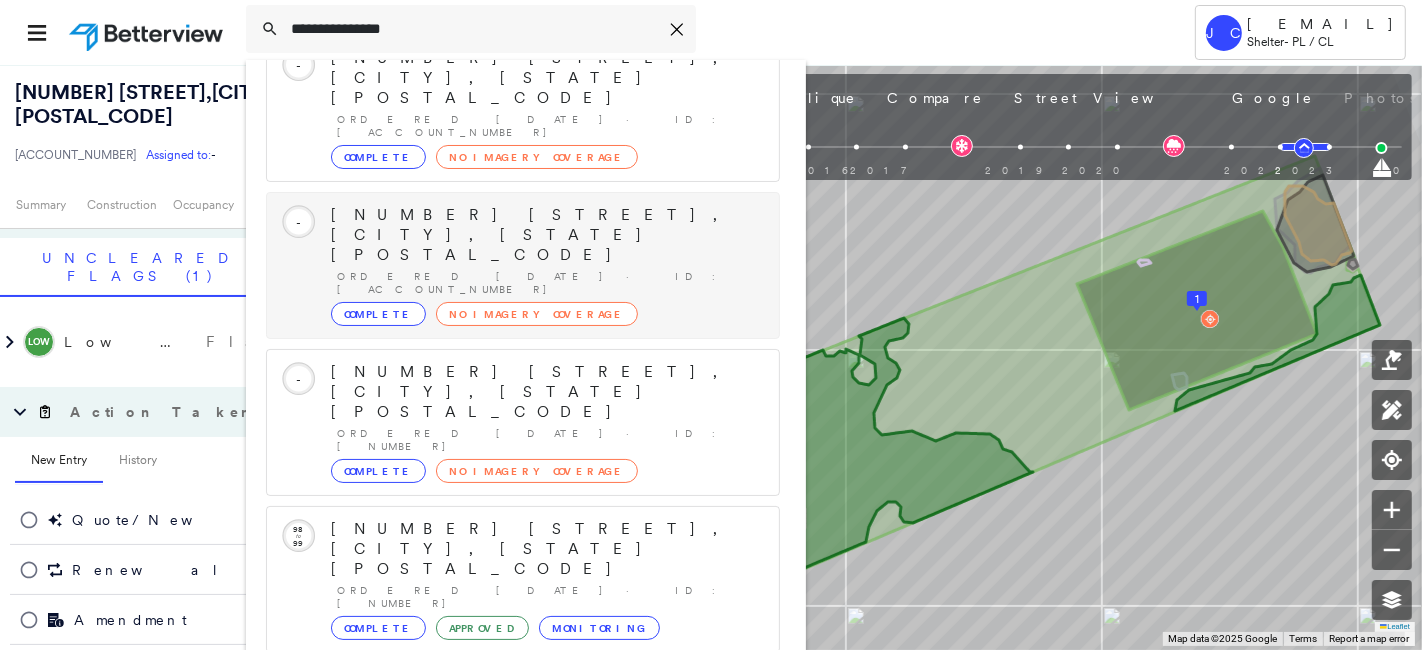 scroll, scrollTop: 185, scrollLeft: 0, axis: vertical 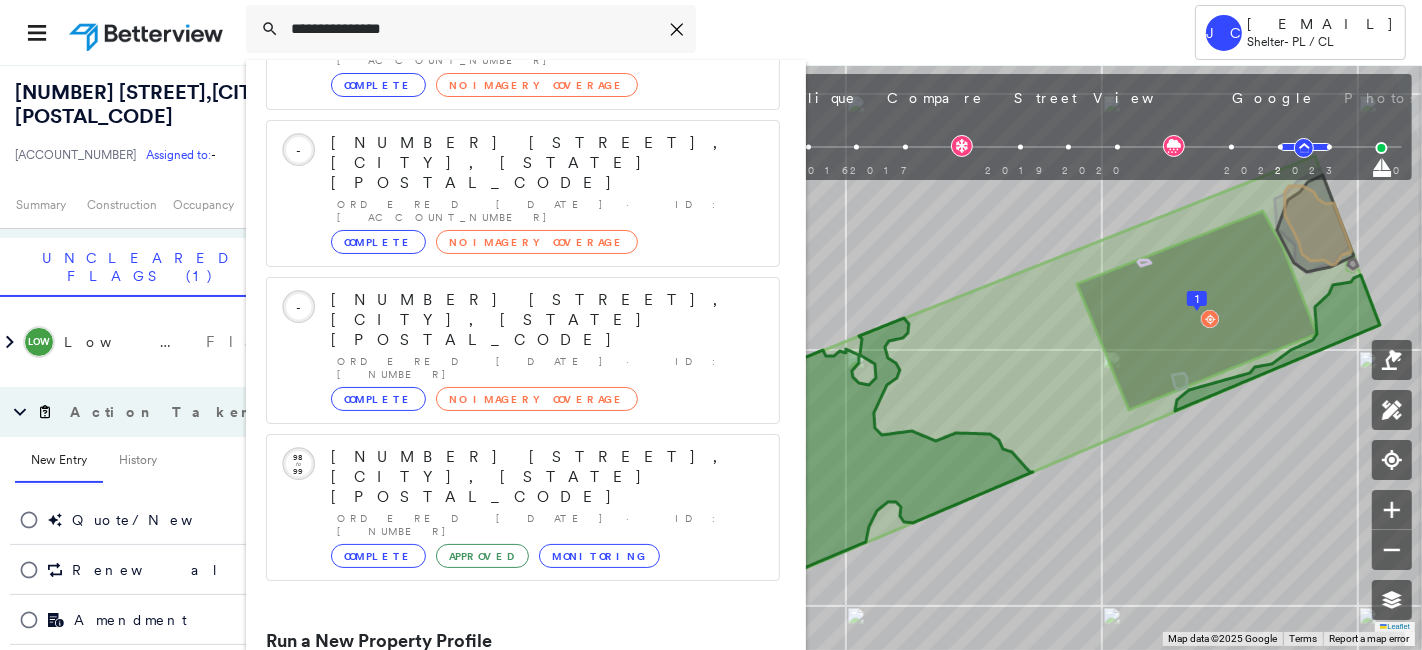click on "[NUMBER] [STREET], [CITY], [STATE] [POSTAL_CODE]" at bounding box center [501, 777] 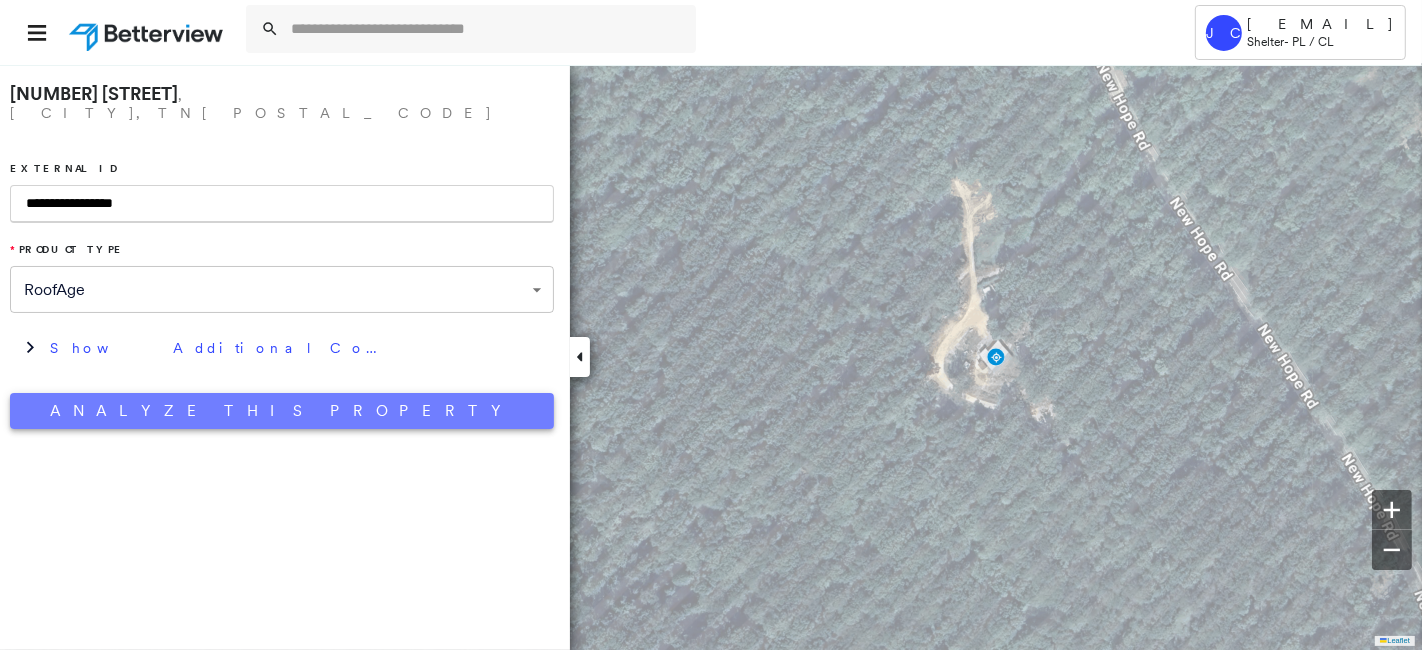 type on "**********" 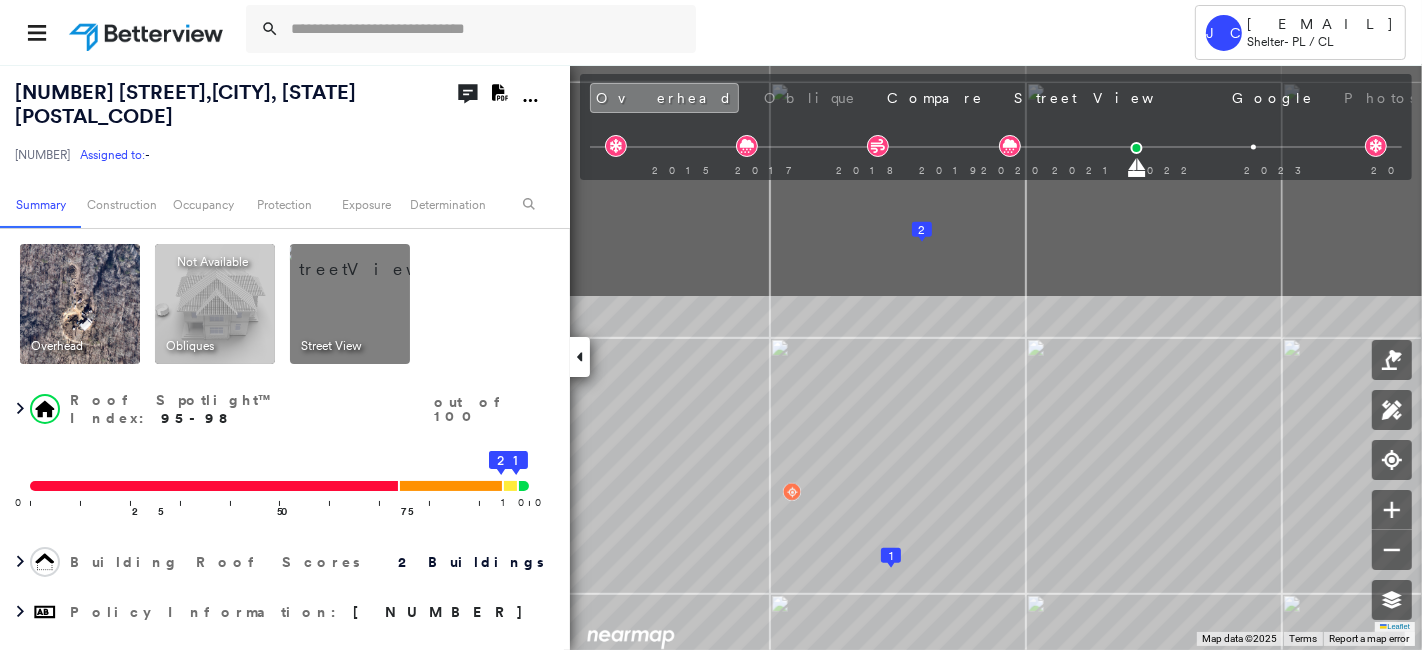 click on "Tower [NAME] [EMAIL] [COMPANY] - [CATEGORY] / [CATEGORY] [NUMBER] [STREET], [CITY], [STATE] [POSTAL_CODE] [NUMBER]	 Assigned to:  - Assigned to:  - [NUMBER]	 Assigned to:  - Open Comments Download PDF Report Summary Construction Occupancy Protection Exposure Determination Overhead Obliques Not Available ; Street View Roof Spotlight™ Index :  [NUMBER]-[NUMBER] out of 100 0 100 25 50 75 2 1 Building Roof Scores 2 Buildings Policy Information :  [NUMBER]	 Flags :  1 (0 cleared, 1 uncleared) Construction Roof Spotlights Property Features :  Car, Junk and Wreckage, Yard Debris, Vegetation Debris, Road (Drivable Surface) and 6 more Roof Age :  All Buildings greater than [AGE] years old. 1 Building 1 :  3+ years 2 Building 2 :  3+ years Roof Size & Shape :  2 buildings  BuildZoom - Building Permit Data and Analysis Occupancy Place Detail Protection Exposure Fire Path FEMA Risk Index Wind Claim Predictor: Average Risk 3   out of  5 Hail Claim Predictor: Less Risky 4   out of  5 Additional Perils Proximity Alerts" at bounding box center (711, 325) 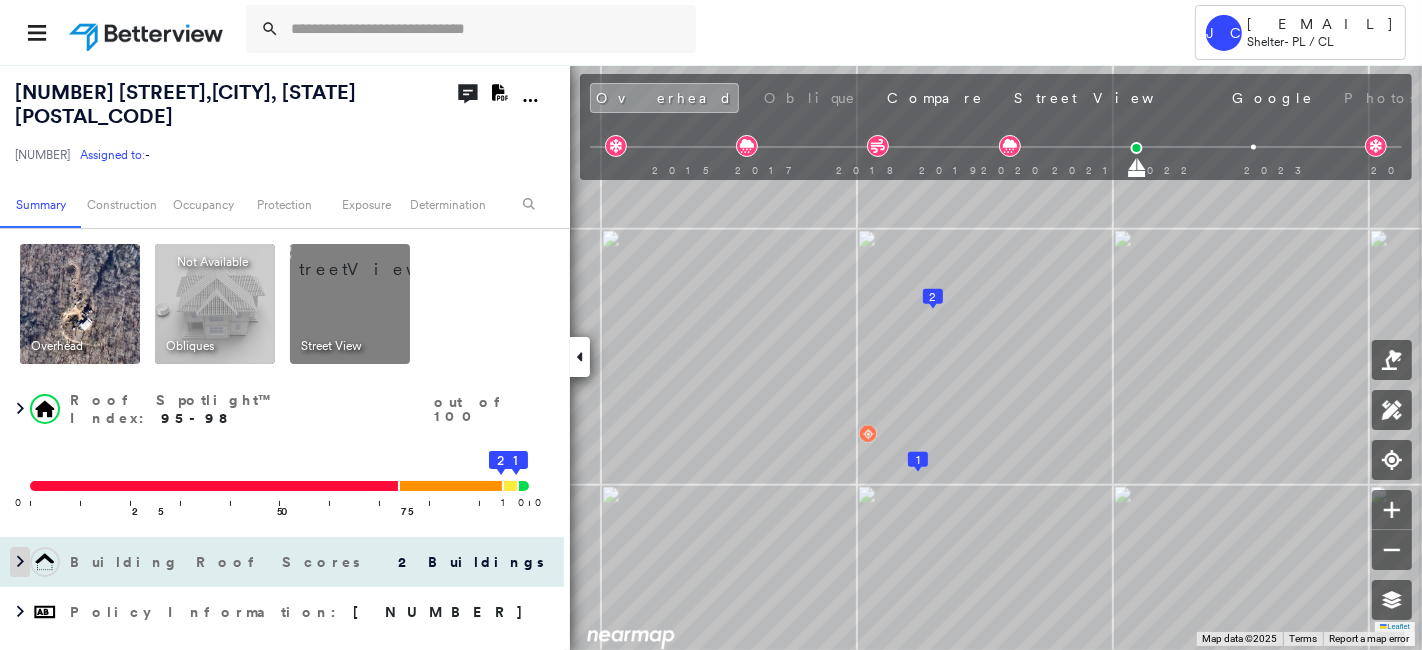 click at bounding box center [20, 562] 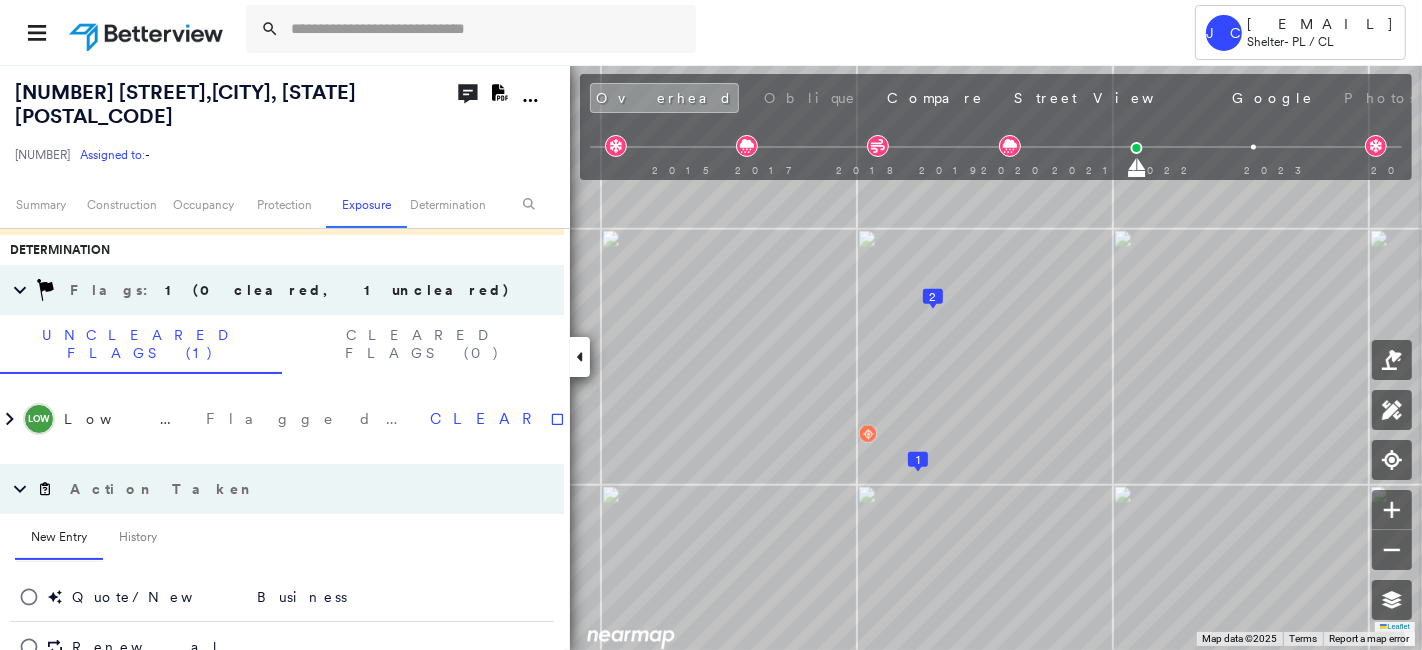 scroll, scrollTop: 1599, scrollLeft: 0, axis: vertical 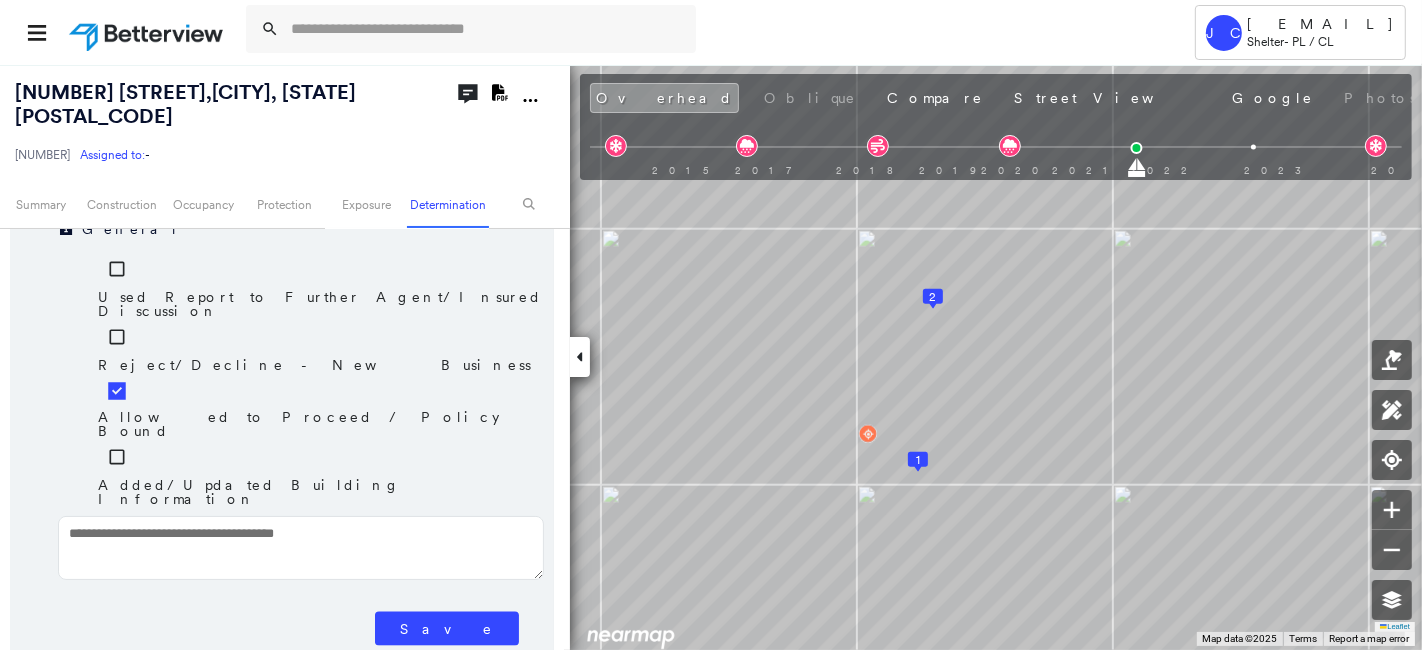 click on "Save" at bounding box center [447, 629] 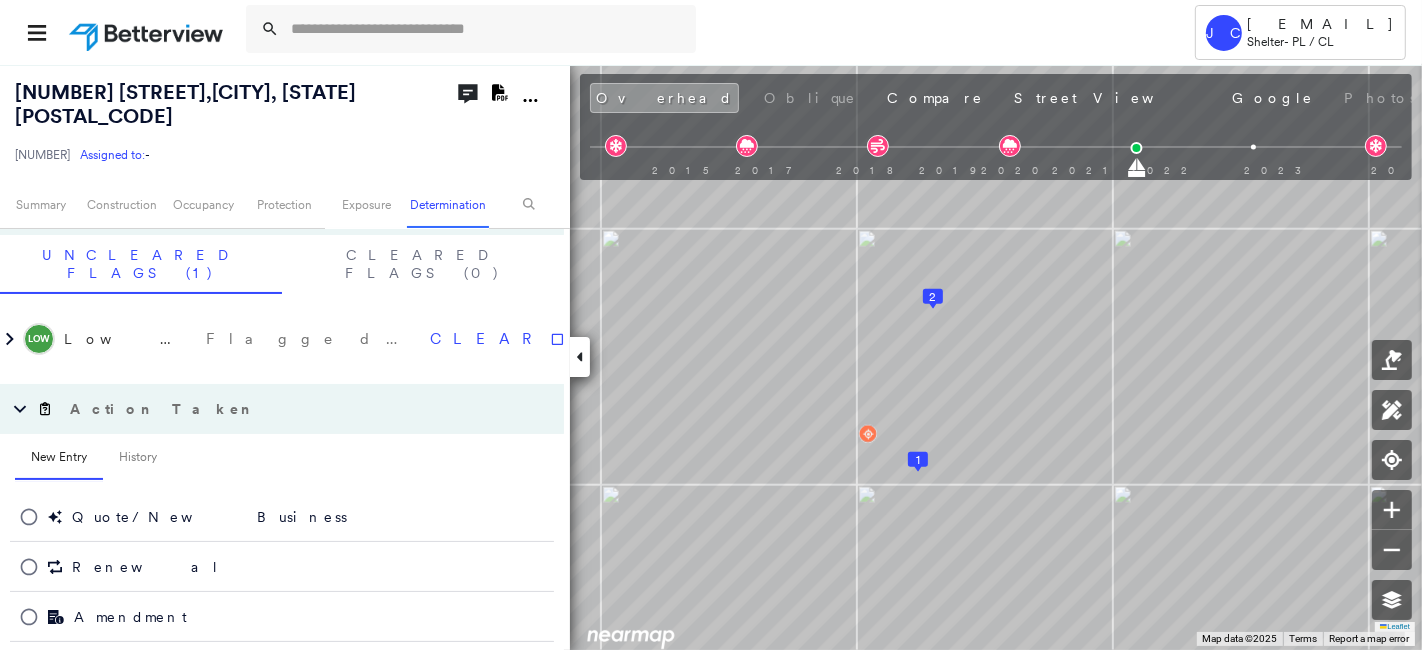 scroll, scrollTop: 1600, scrollLeft: 0, axis: vertical 